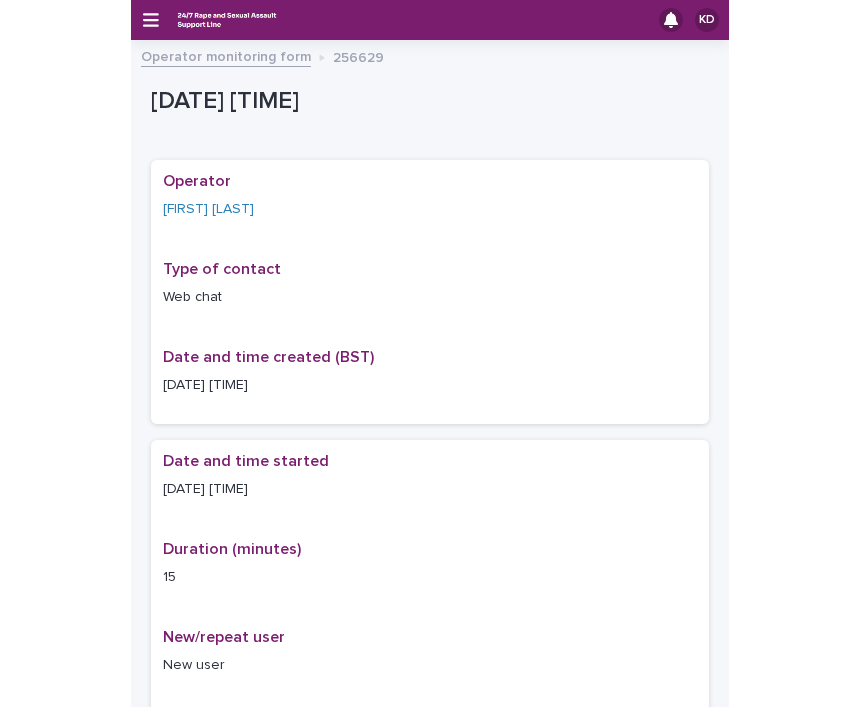 scroll, scrollTop: 0, scrollLeft: 0, axis: both 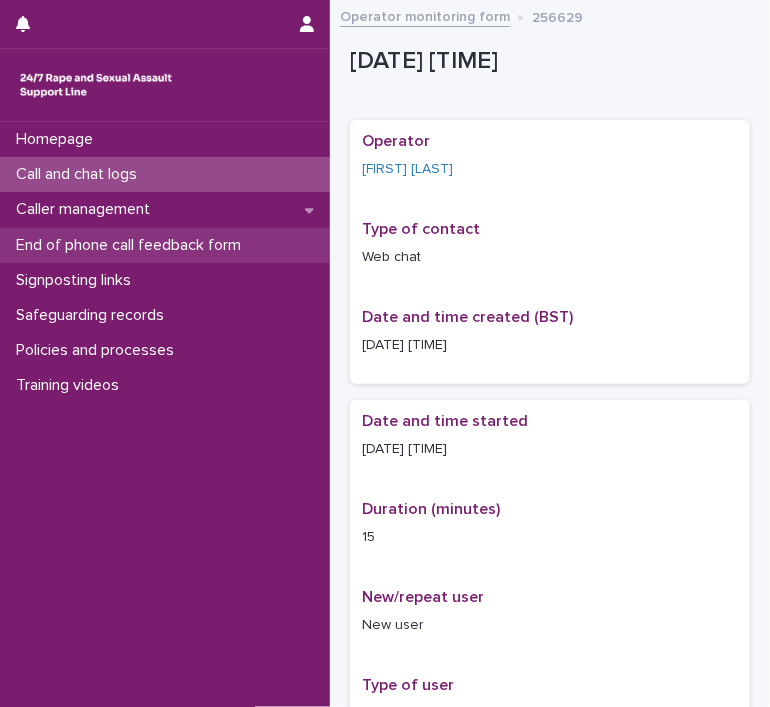 click on "End of phone call feedback form" at bounding box center [132, 245] 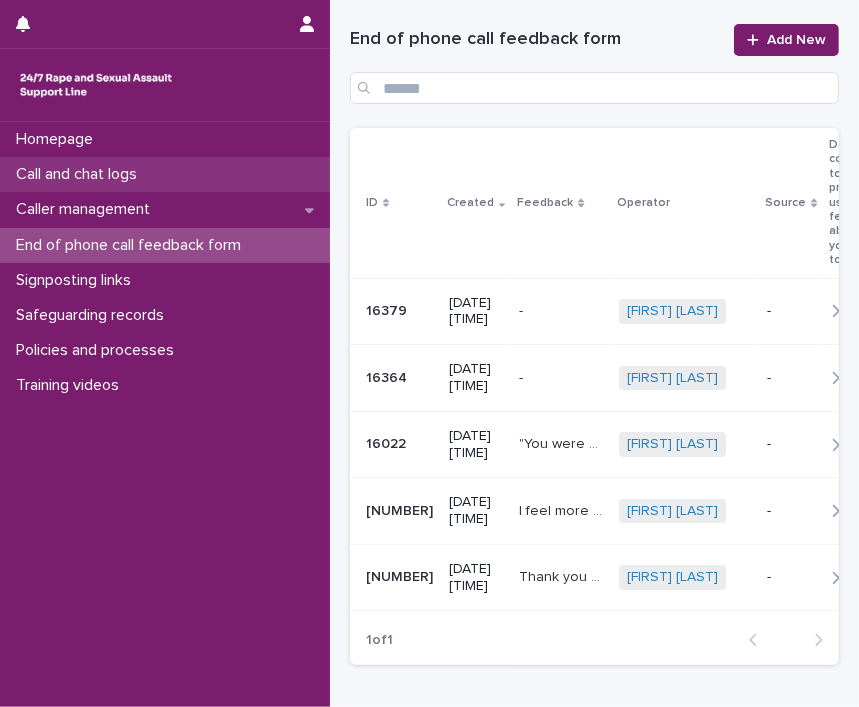 click on "Call and chat logs" at bounding box center (80, 174) 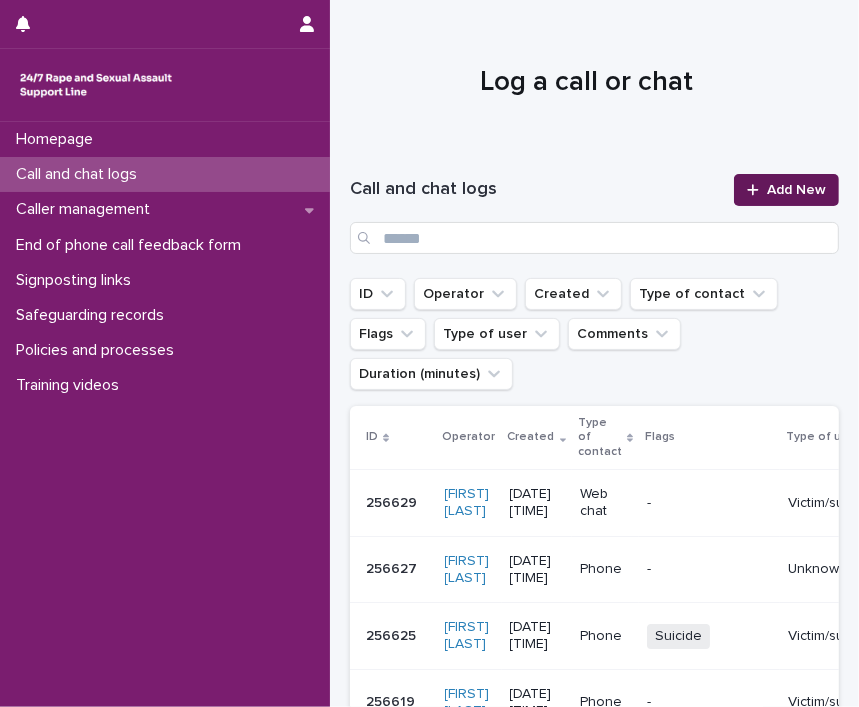 click on "Add New" at bounding box center [796, 190] 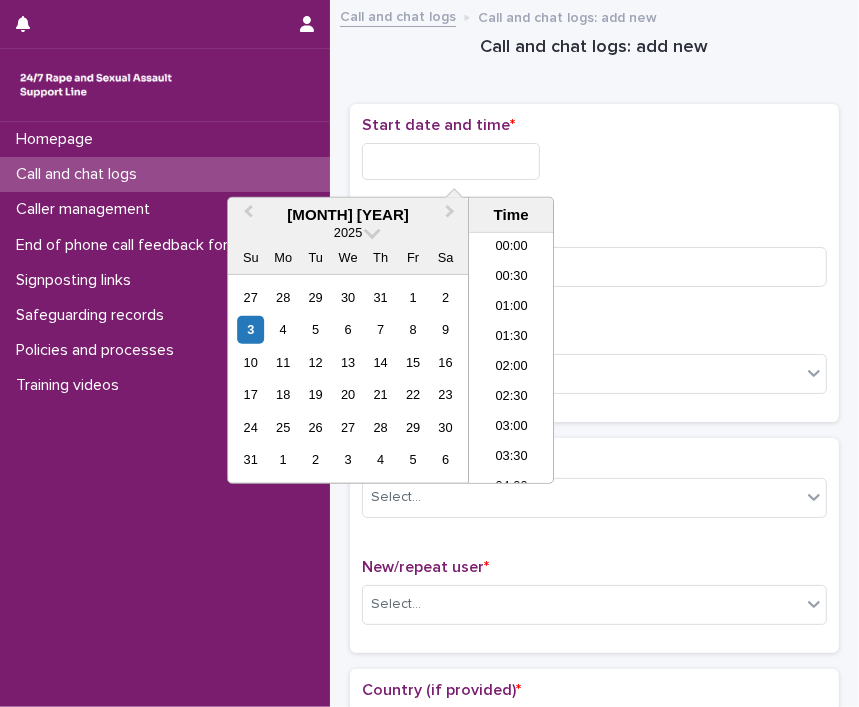 click at bounding box center [451, 161] 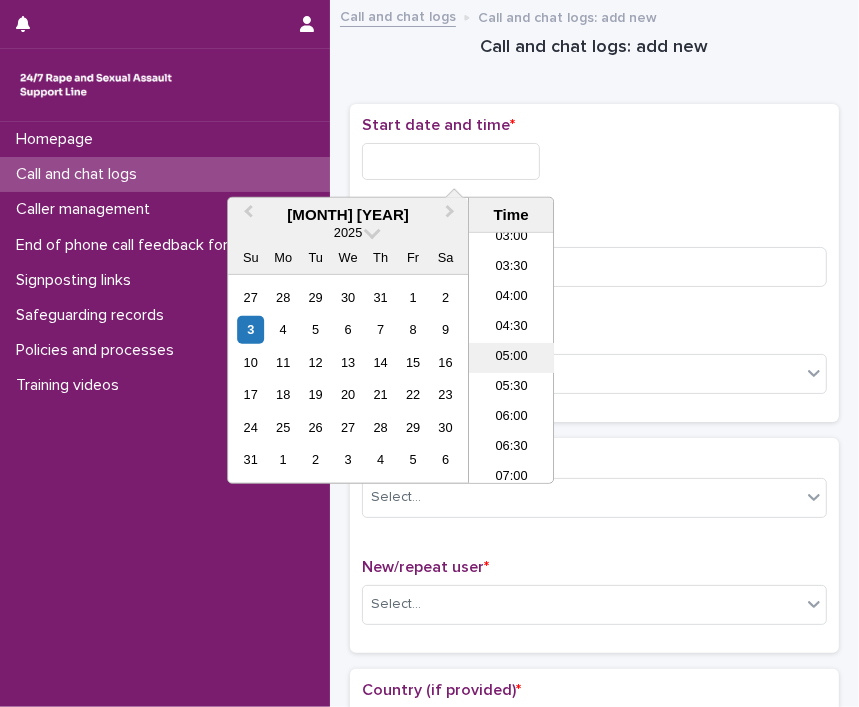 click on "05:00" at bounding box center [511, 358] 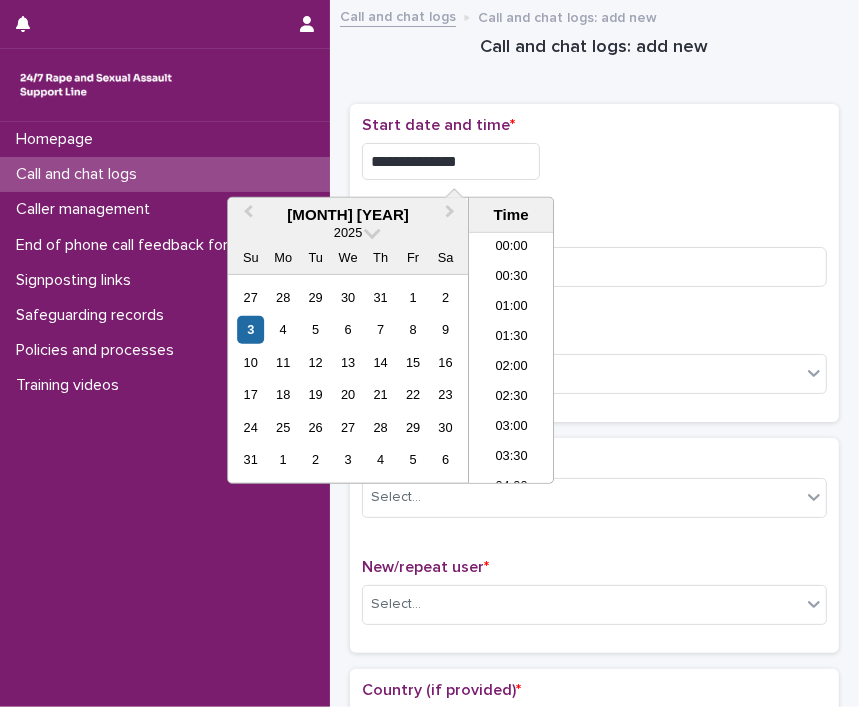 scroll, scrollTop: 190, scrollLeft: 0, axis: vertical 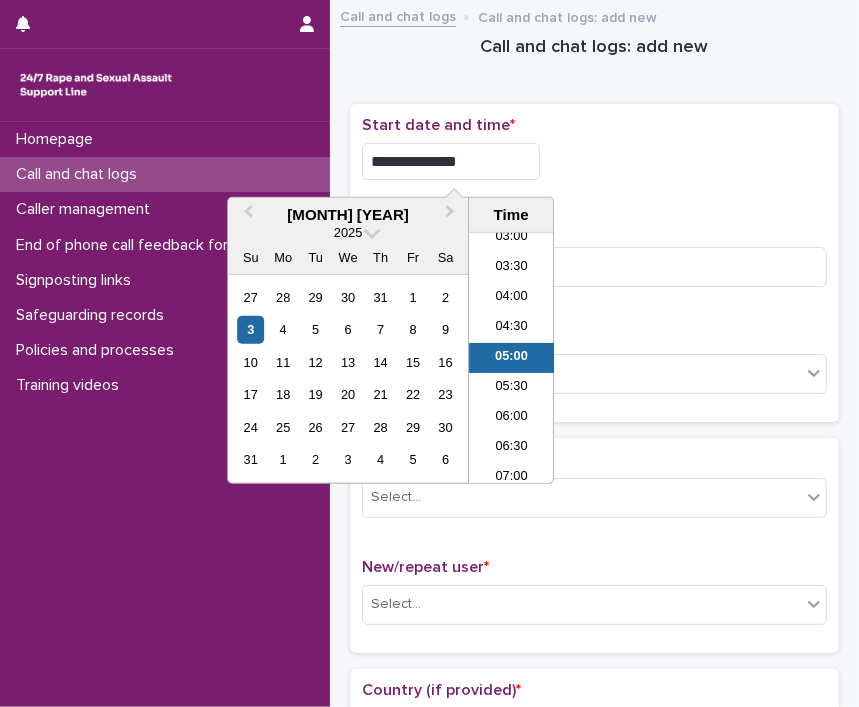 drag, startPoint x: 450, startPoint y: 165, endPoint x: 485, endPoint y: 161, distance: 35.22783 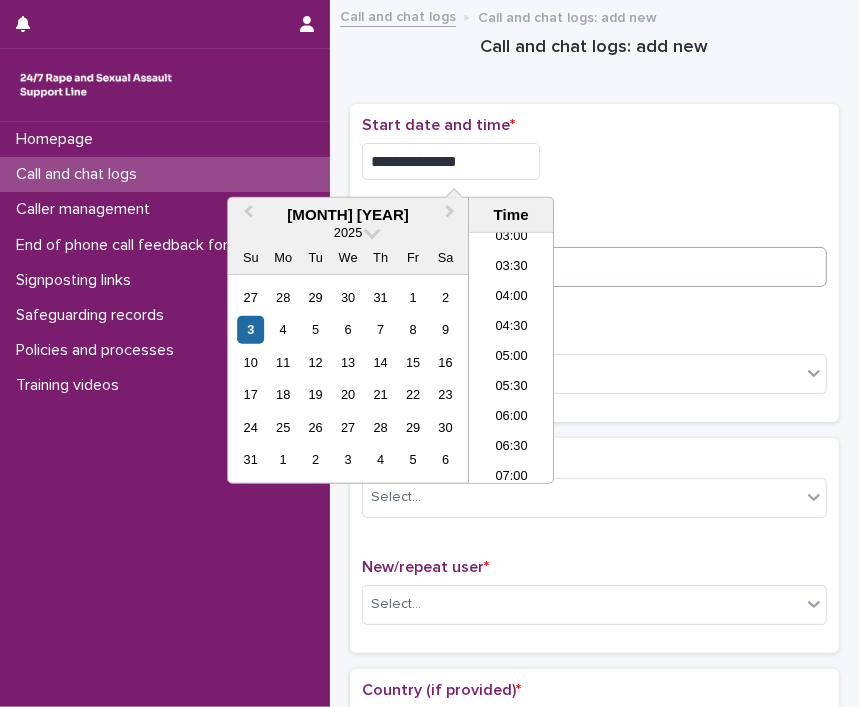 type on "**********" 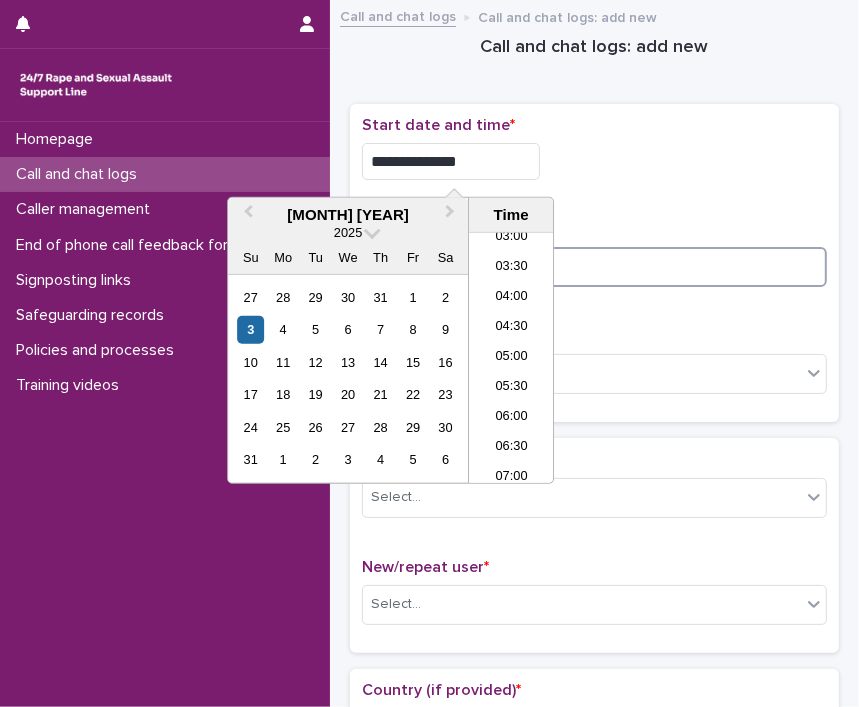 click at bounding box center (594, 267) 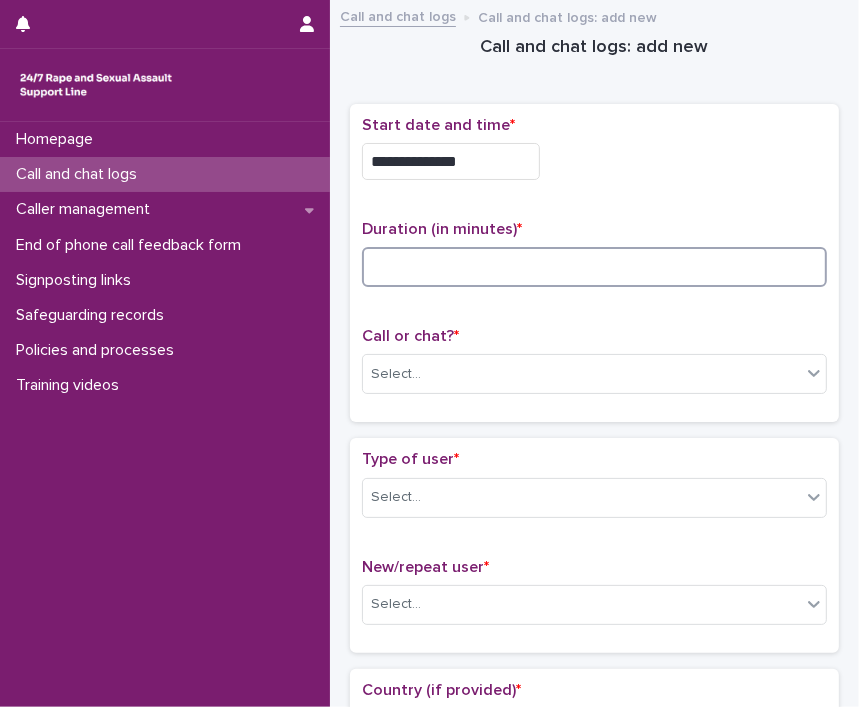 type on "*" 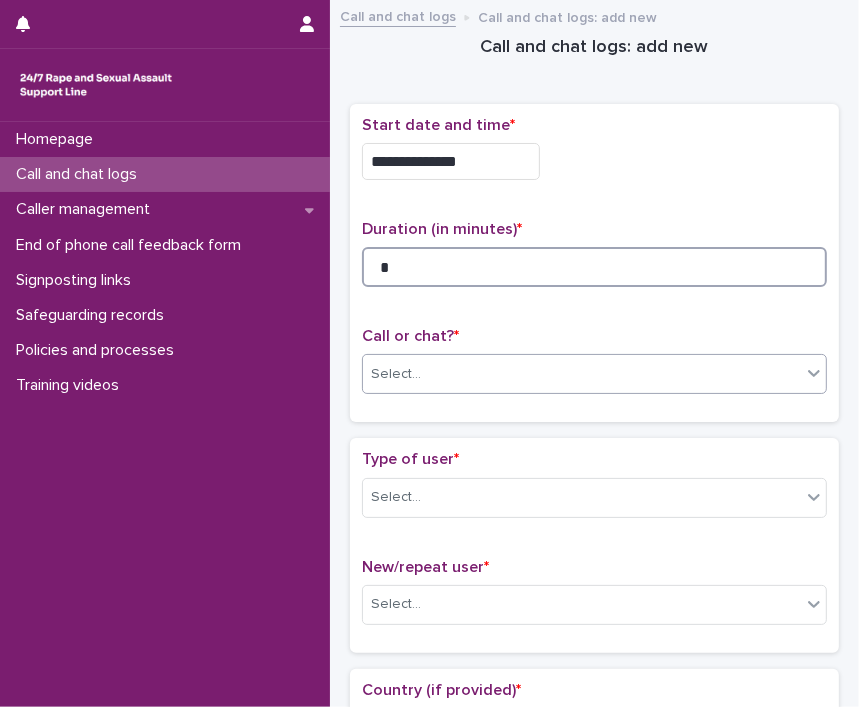 type on "*" 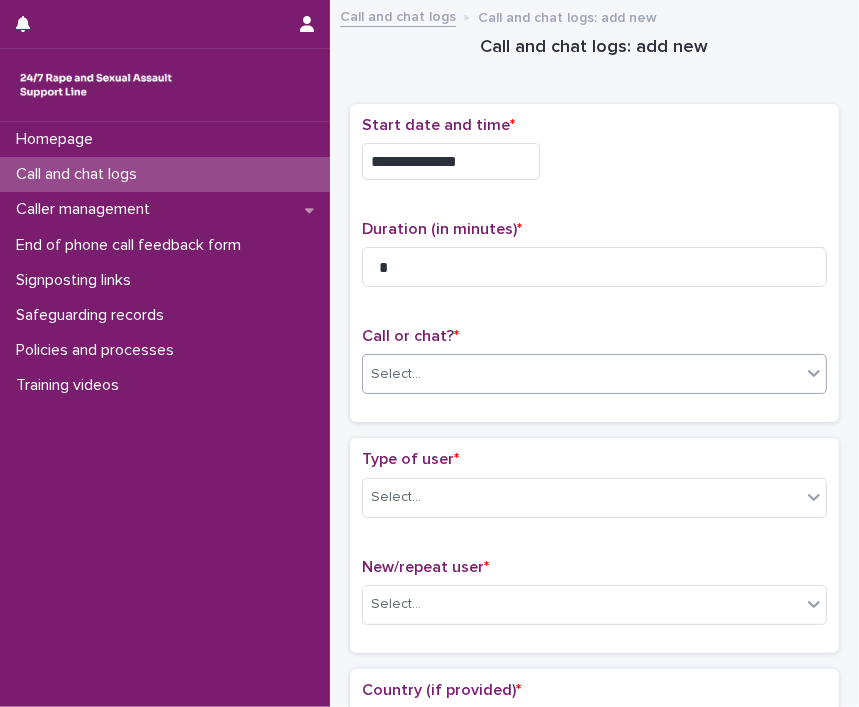 click on "Select..." at bounding box center (582, 374) 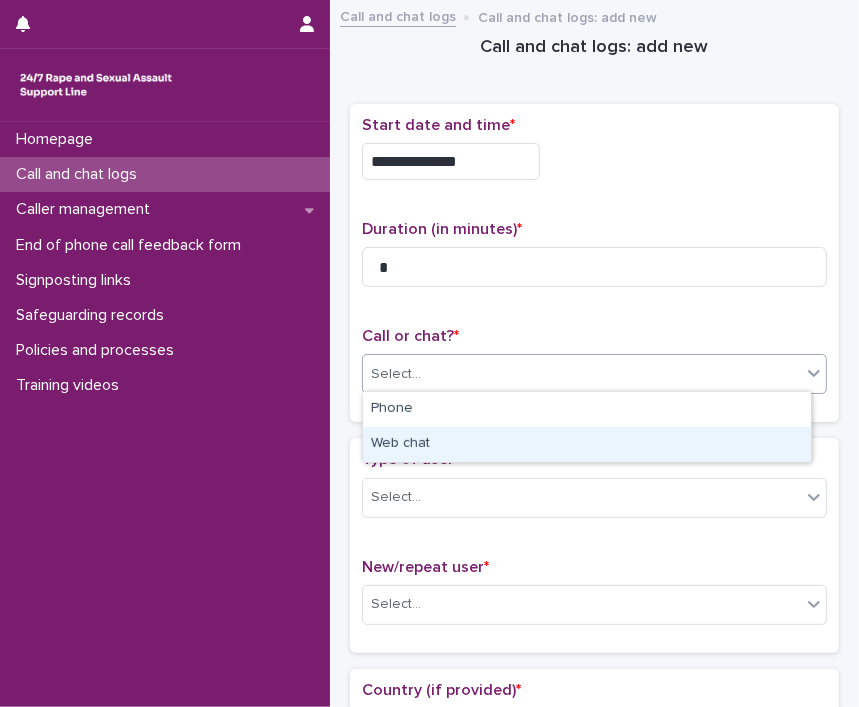 click on "Web chat" at bounding box center [587, 444] 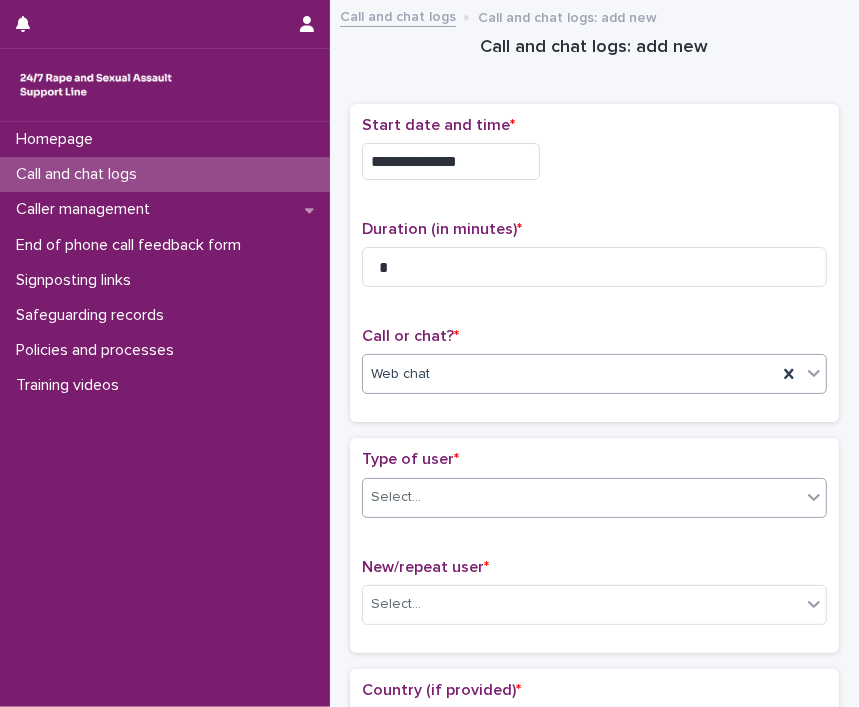click on "Select..." at bounding box center [582, 497] 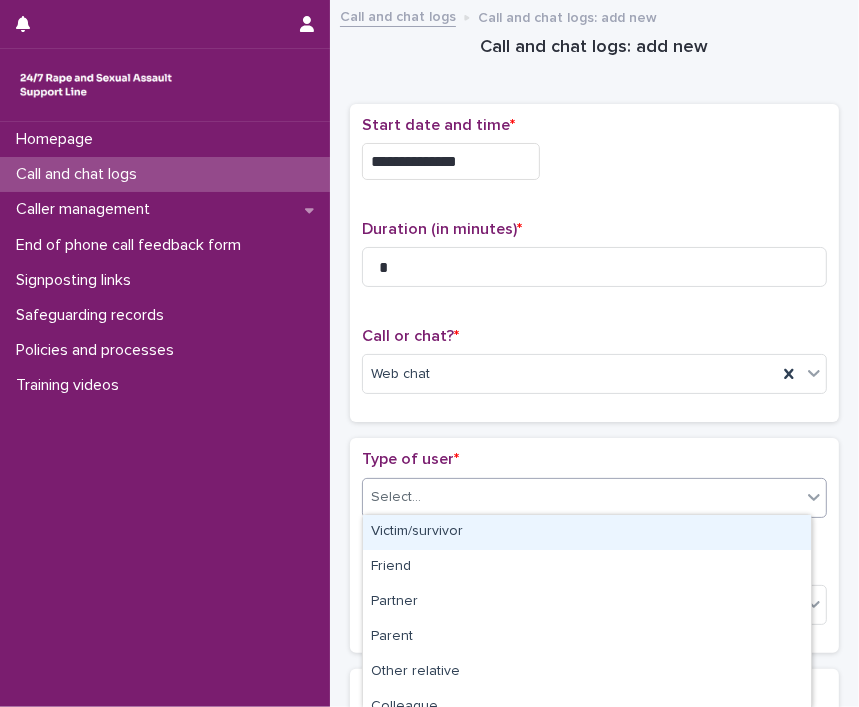 drag, startPoint x: 426, startPoint y: 533, endPoint x: 449, endPoint y: 477, distance: 60.53924 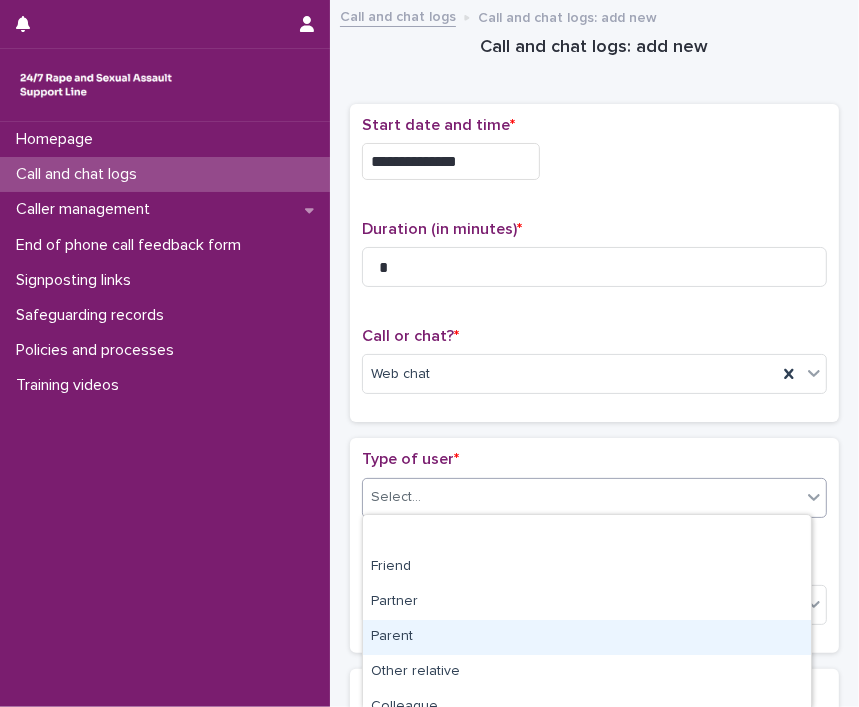 scroll, scrollTop: 331, scrollLeft: 0, axis: vertical 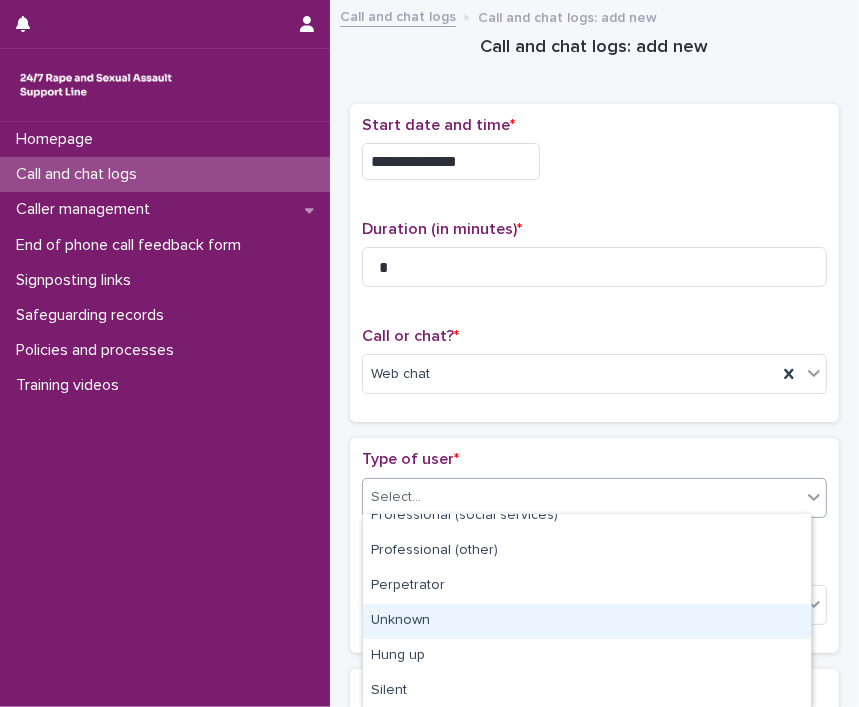 click on "Unknown" at bounding box center (587, 621) 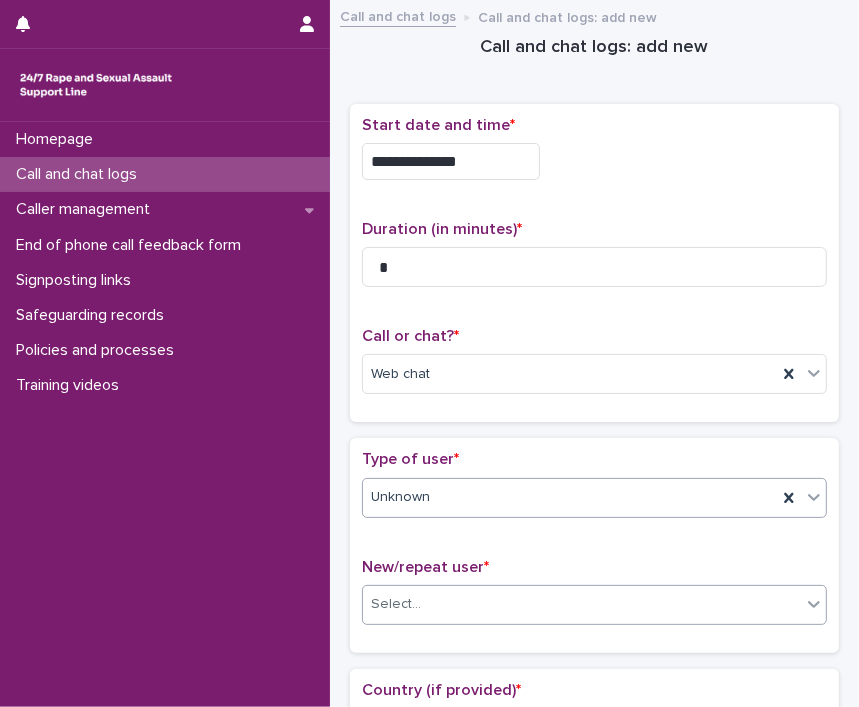 click on "Select..." at bounding box center [582, 604] 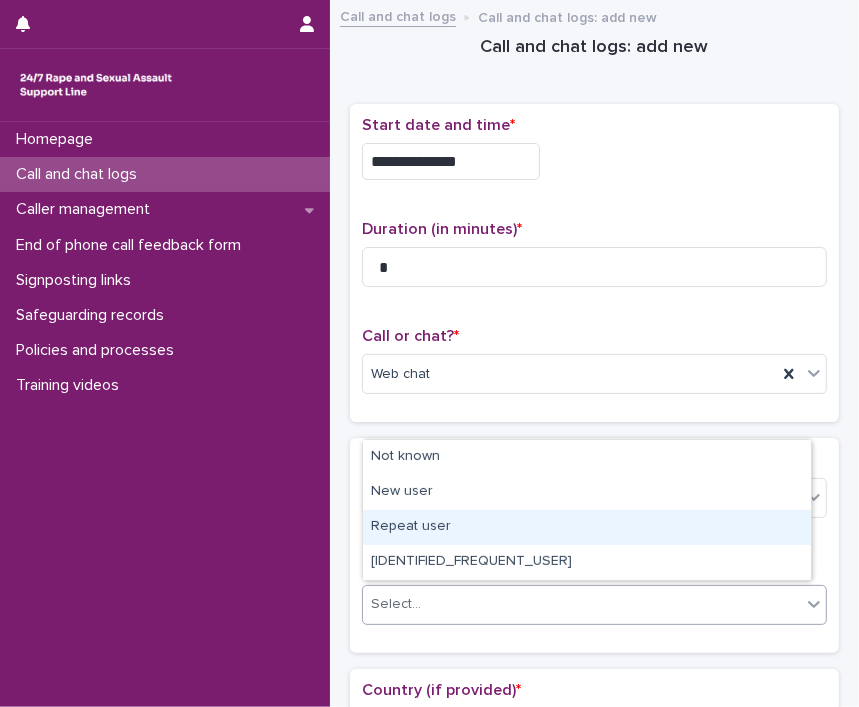 click on "Repeat user" at bounding box center (587, 527) 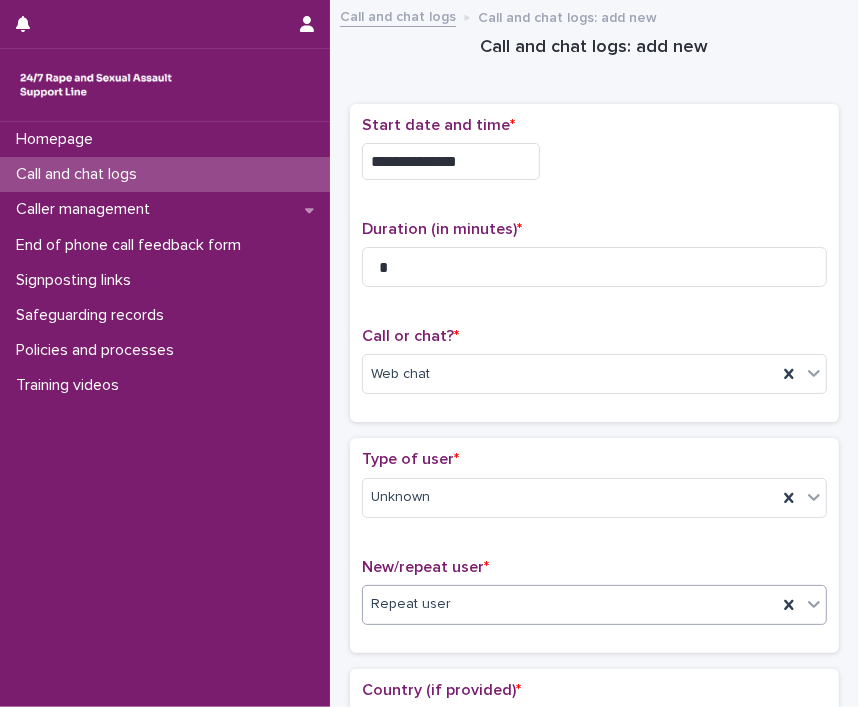 click on "Type of user * Unknown New/repeat user *   option Repeat user, selected.     0 results available. Select is focused ,type to refine list, press Down to open the menu,  Repeat user" at bounding box center [594, 545] 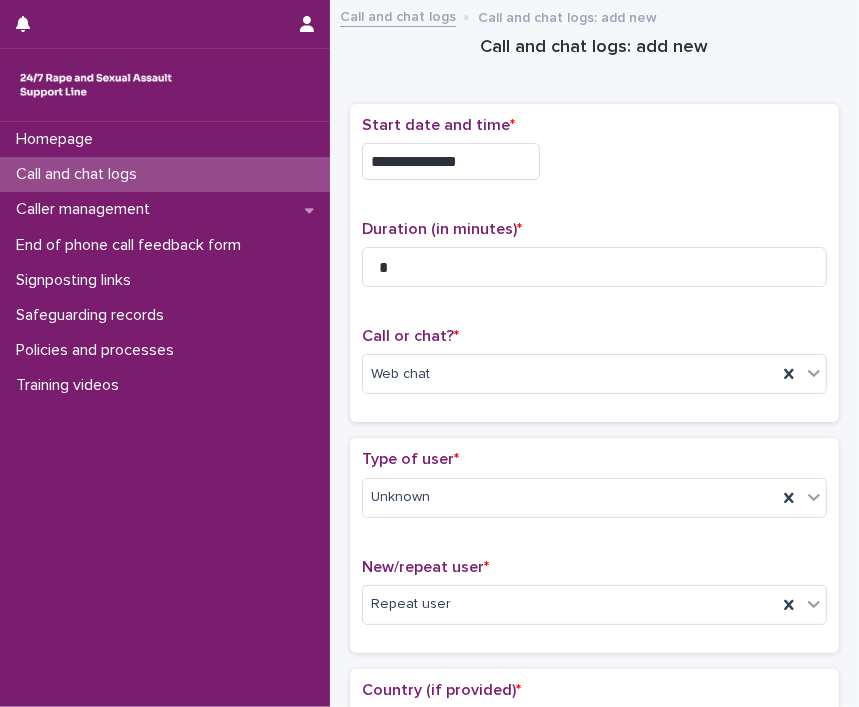 scroll, scrollTop: 400, scrollLeft: 0, axis: vertical 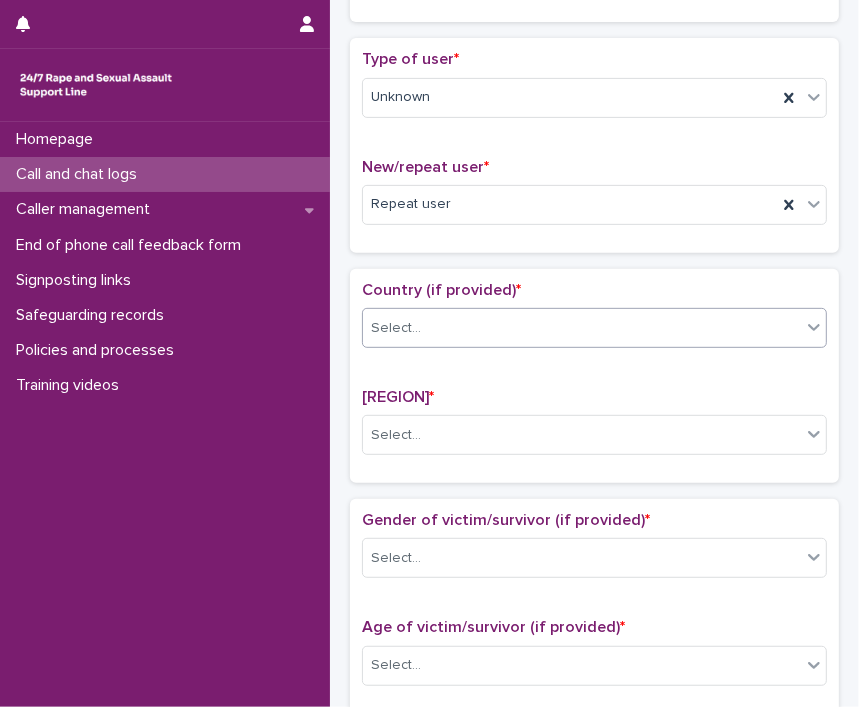 click on "Select..." at bounding box center [582, 328] 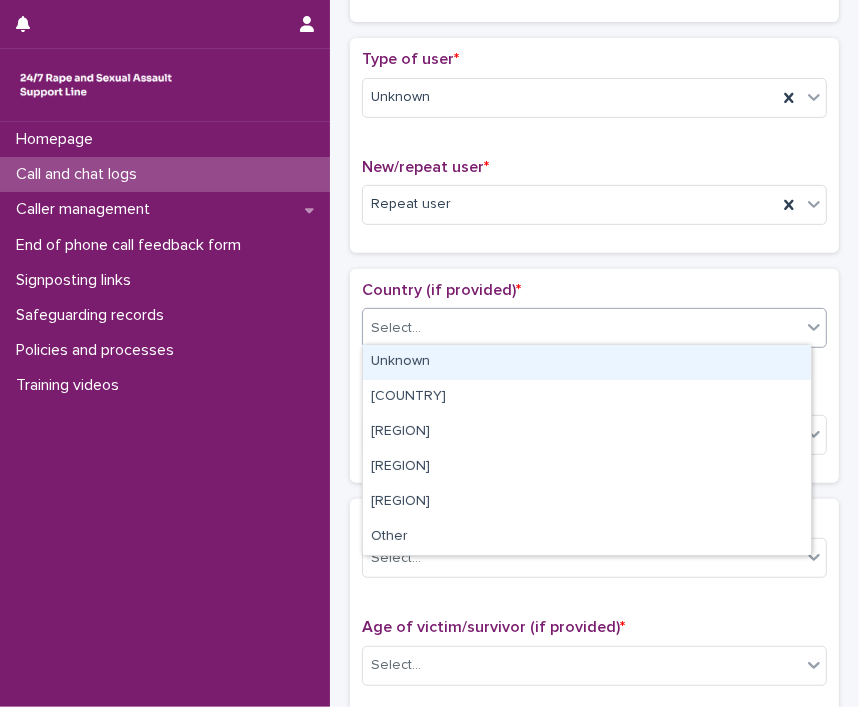 click on "Unknown" at bounding box center [587, 362] 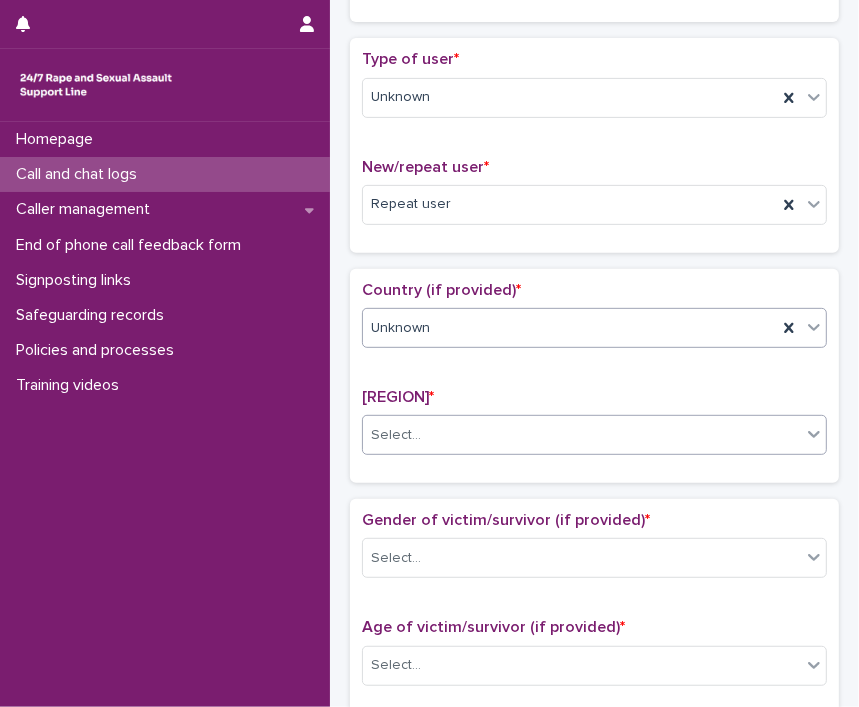 click on "Select..." at bounding box center (396, 435) 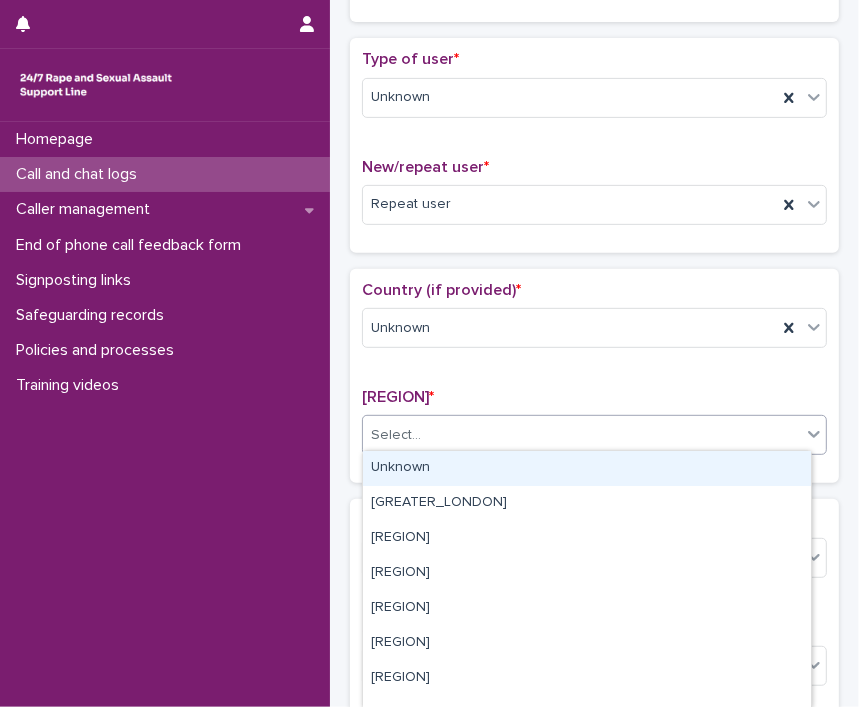 click on "Unknown" at bounding box center [587, 468] 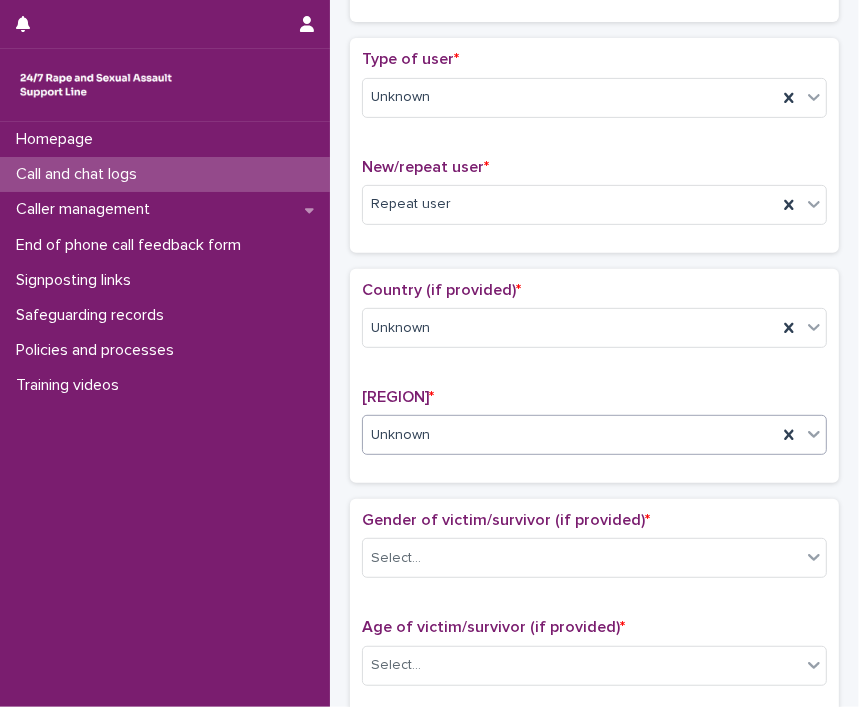 click on "Gender of victim/survivor (if provided) *" at bounding box center [506, 520] 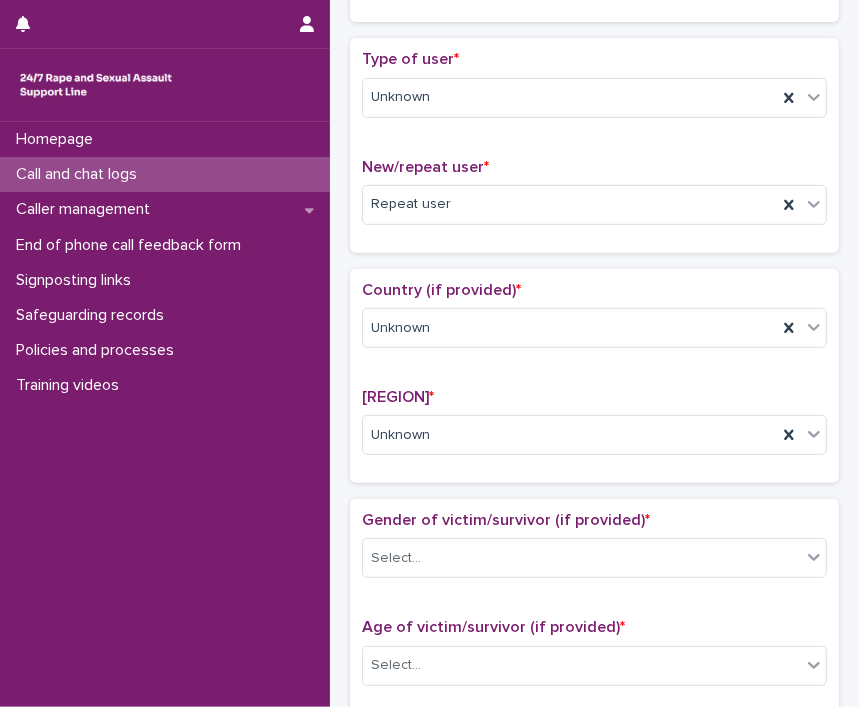 scroll, scrollTop: 700, scrollLeft: 0, axis: vertical 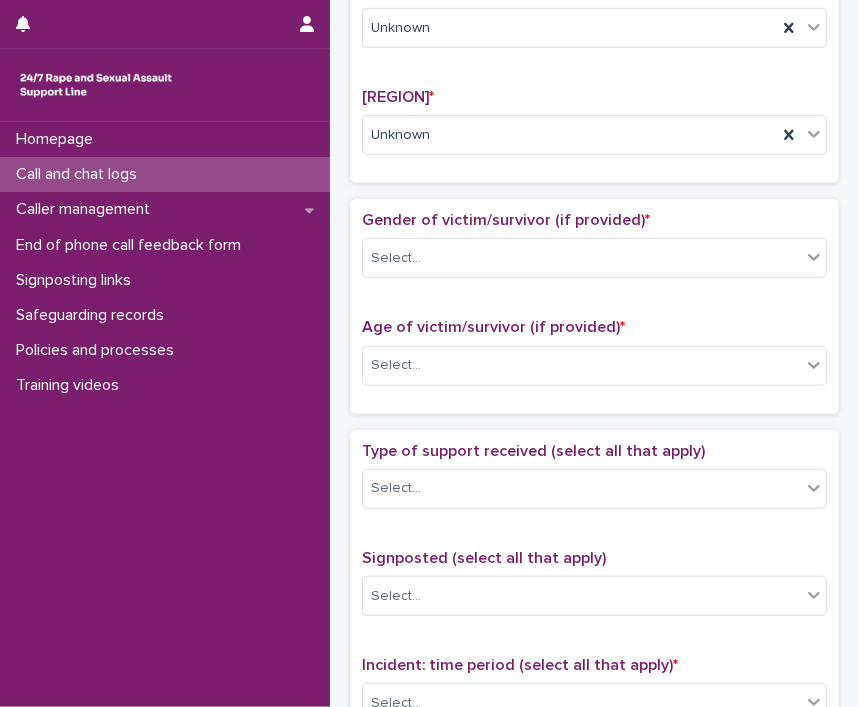click on "Gender of victim/survivor (if provided) * Select..." at bounding box center (594, 252) 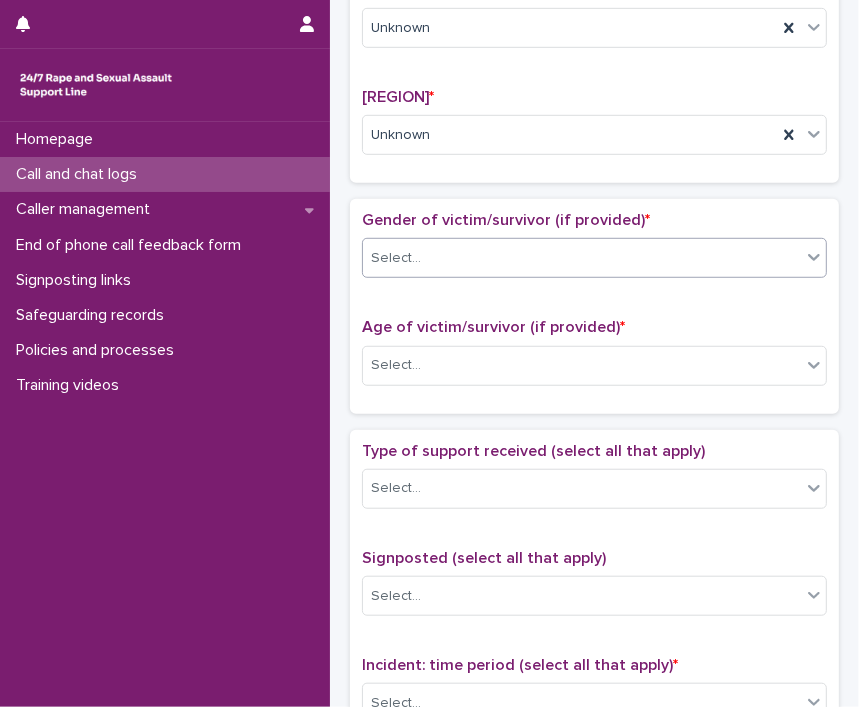 click at bounding box center [424, 257] 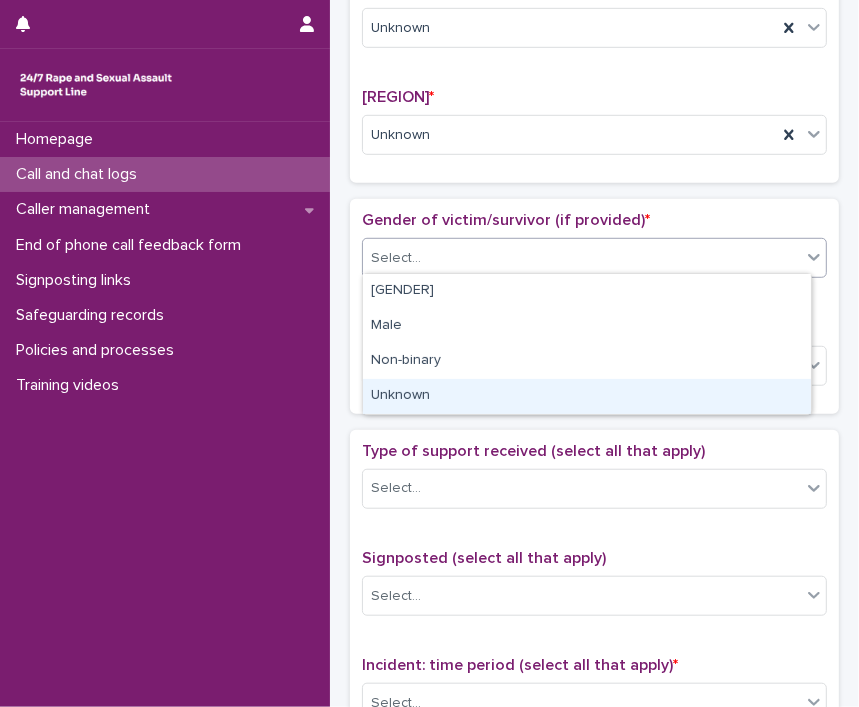 click on "Unknown" at bounding box center [587, 396] 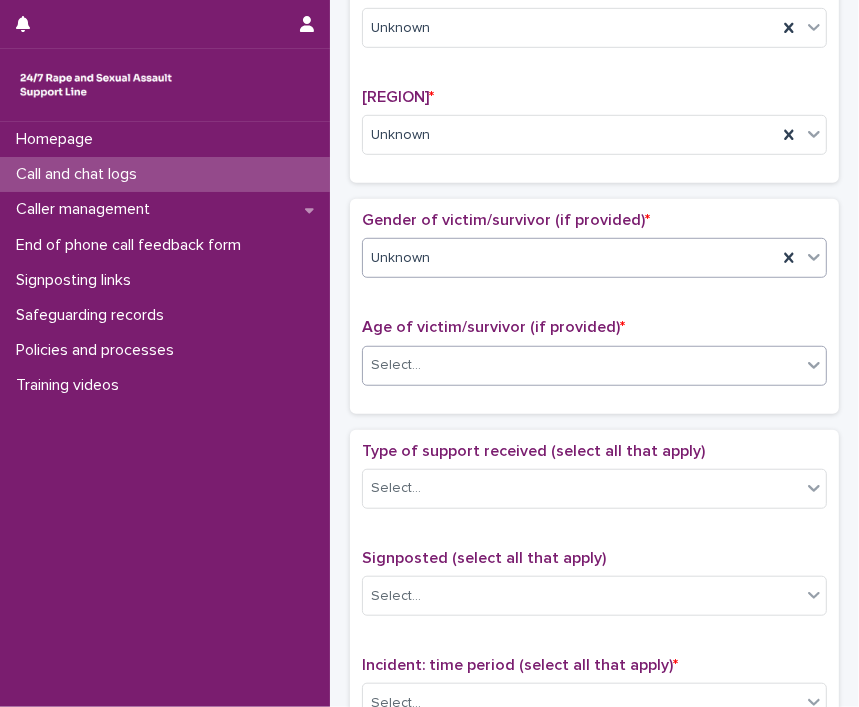 click on "Select..." at bounding box center [582, 365] 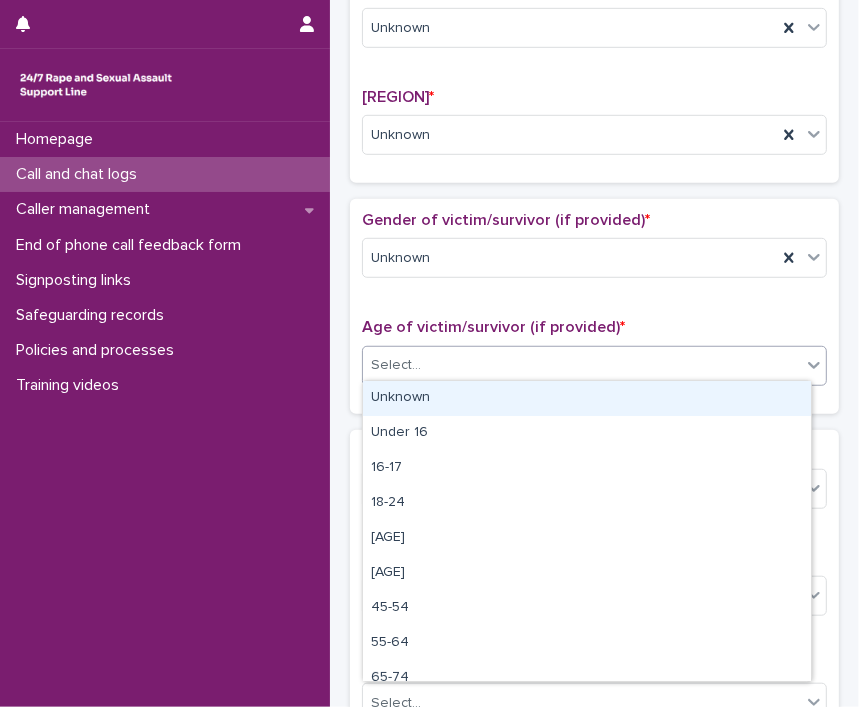 click on "Unknown" at bounding box center (587, 398) 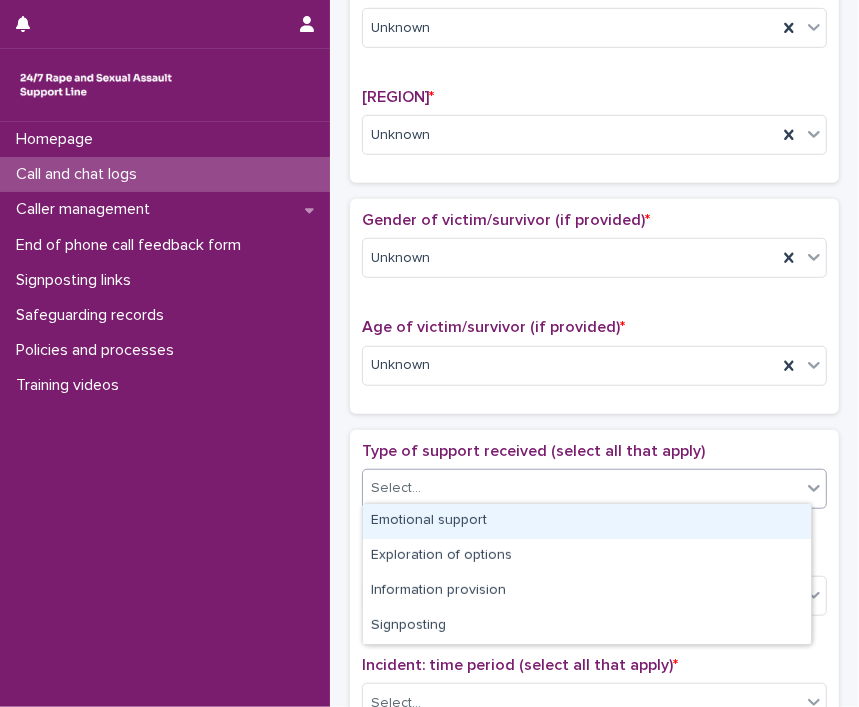 click at bounding box center [424, 488] 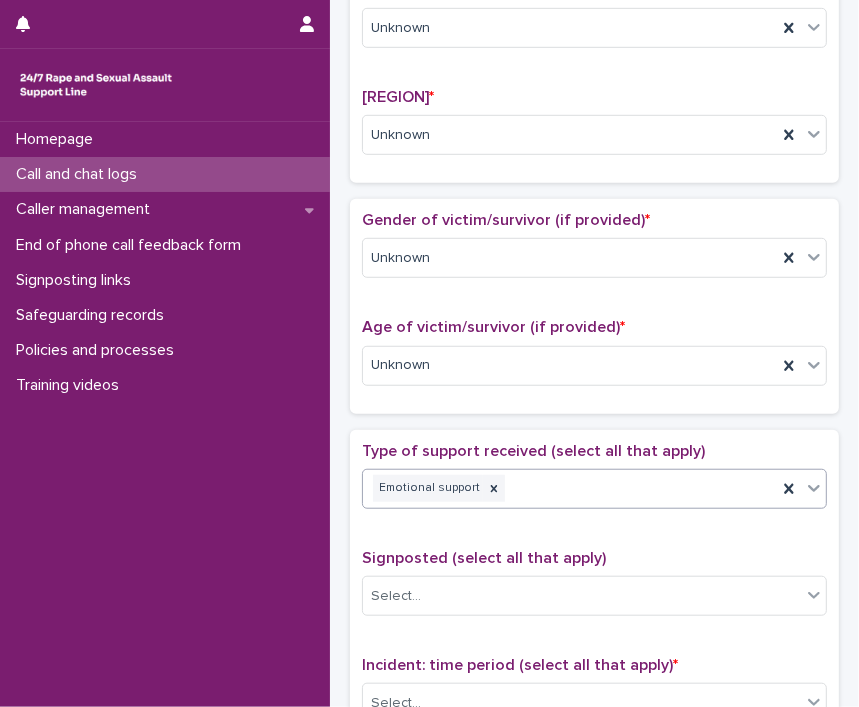 click on "Type of support received (select all that apply)" at bounding box center (533, 451) 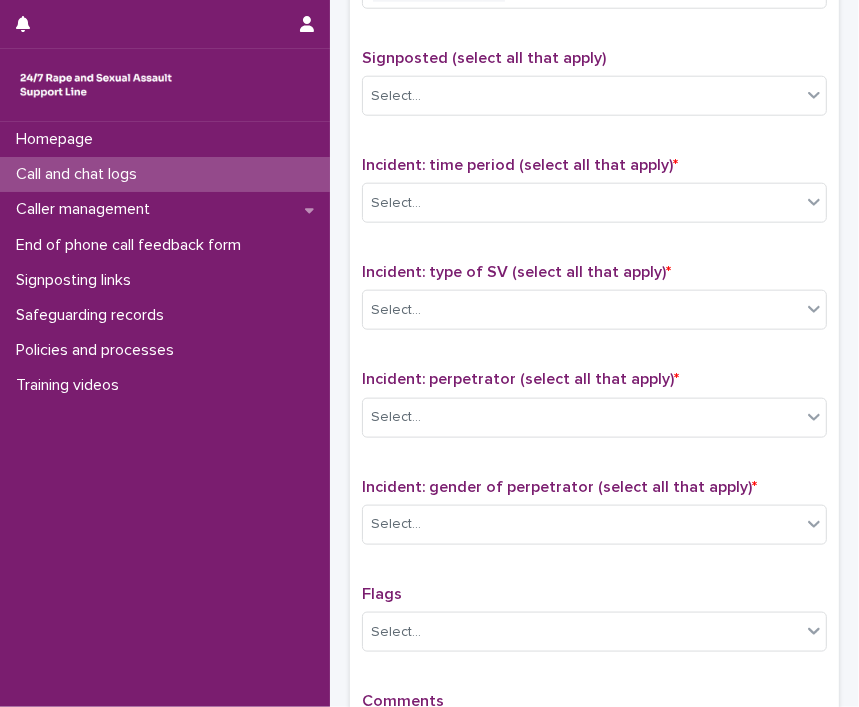 scroll, scrollTop: 1100, scrollLeft: 0, axis: vertical 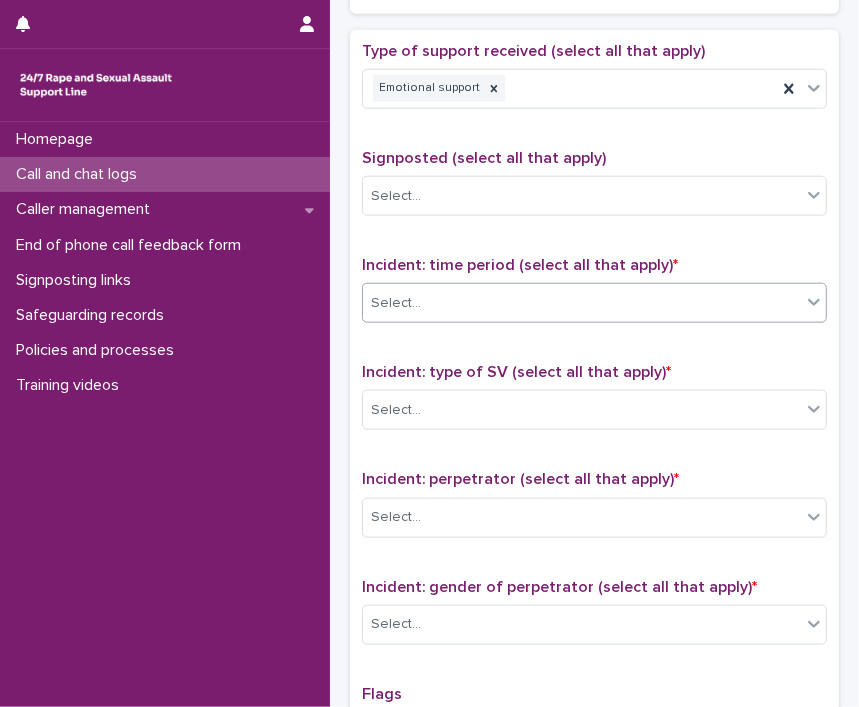 click on "Select..." at bounding box center (582, 303) 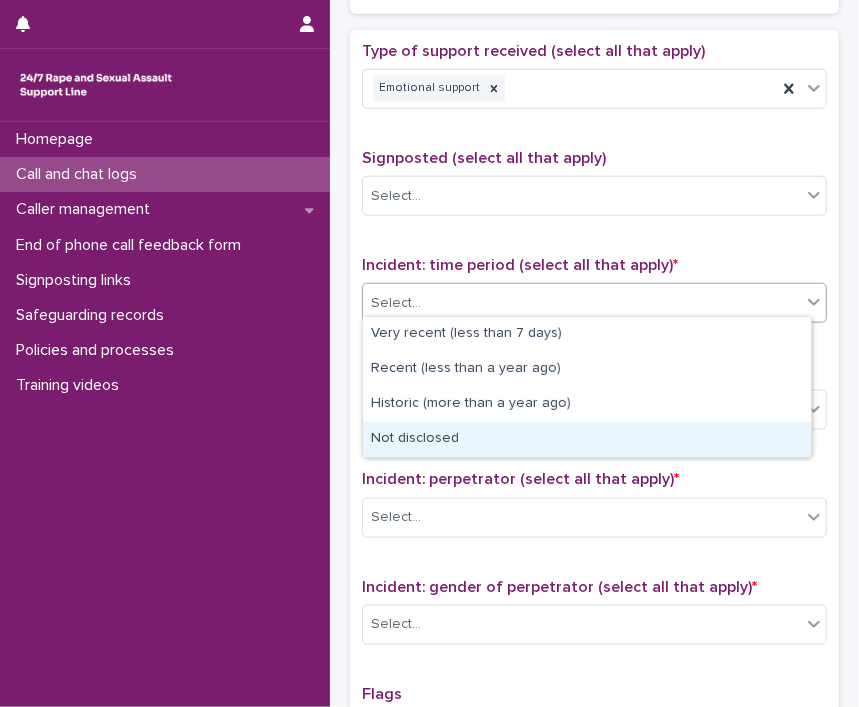 click on "Not disclosed" at bounding box center (587, 439) 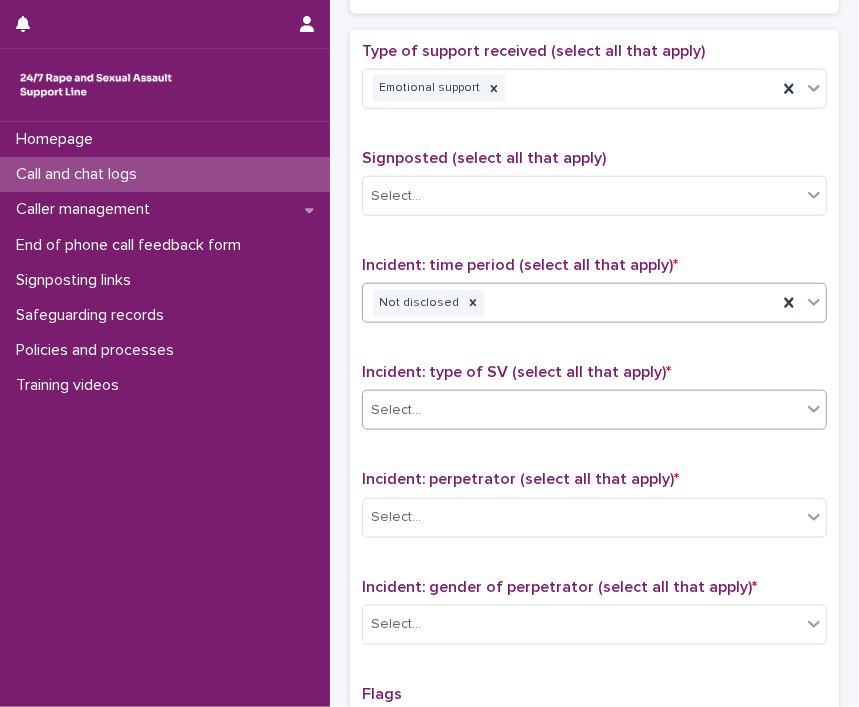click on "Select..." at bounding box center [582, 410] 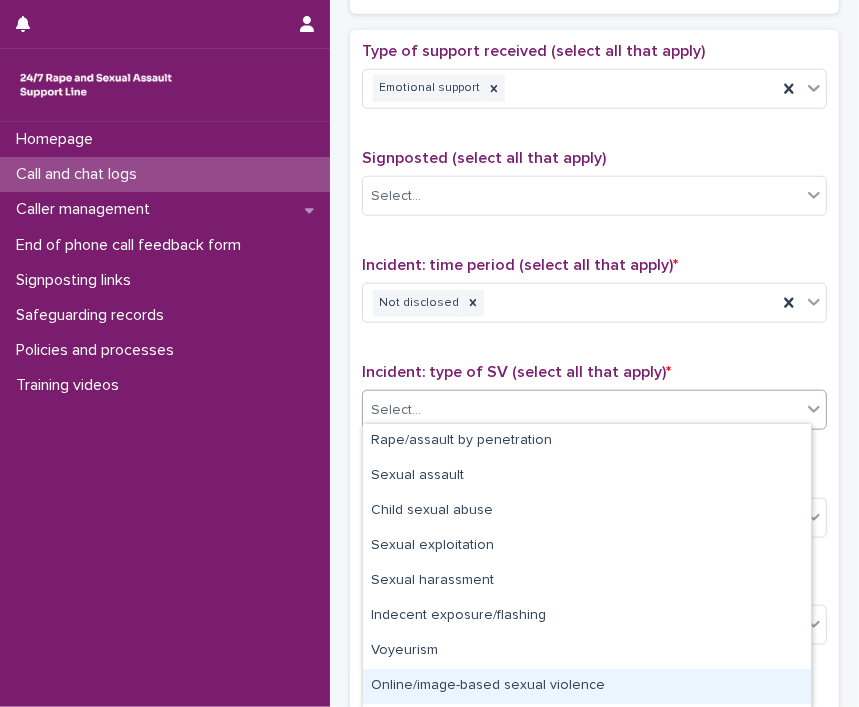 scroll, scrollTop: 66, scrollLeft: 0, axis: vertical 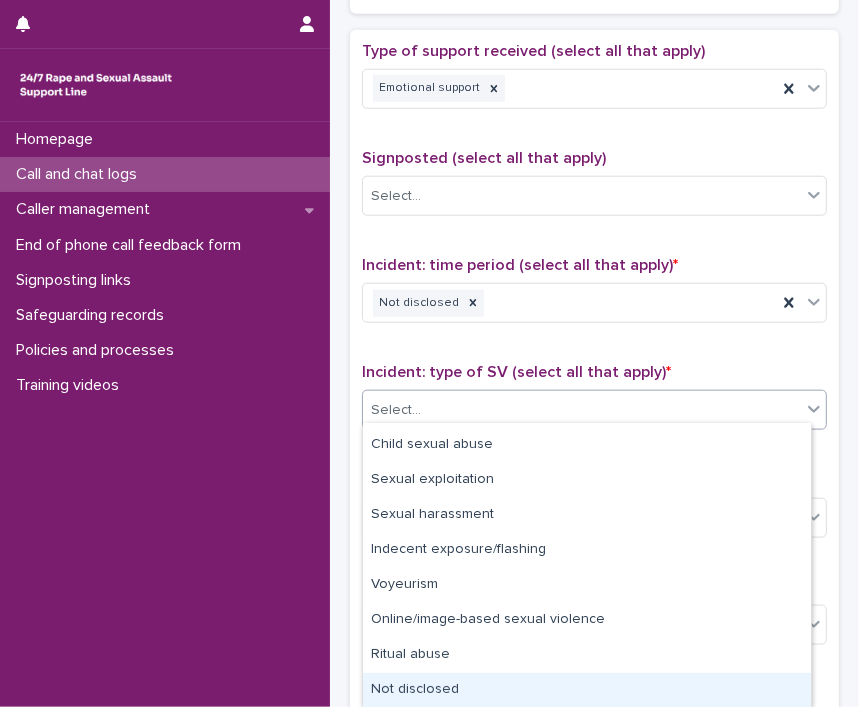 click on "Not disclosed" at bounding box center [587, 690] 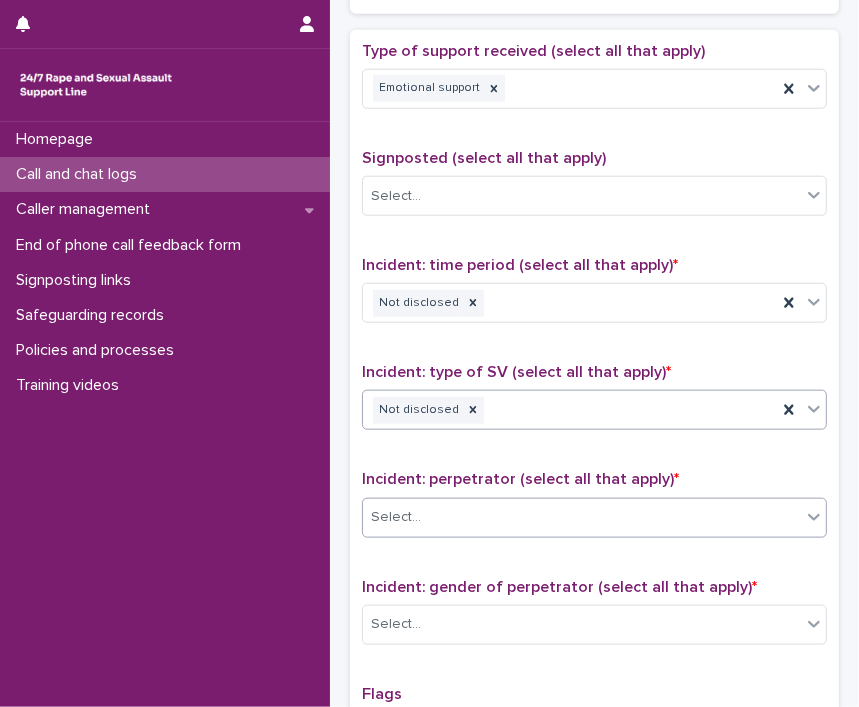 click on "Select..." at bounding box center (582, 517) 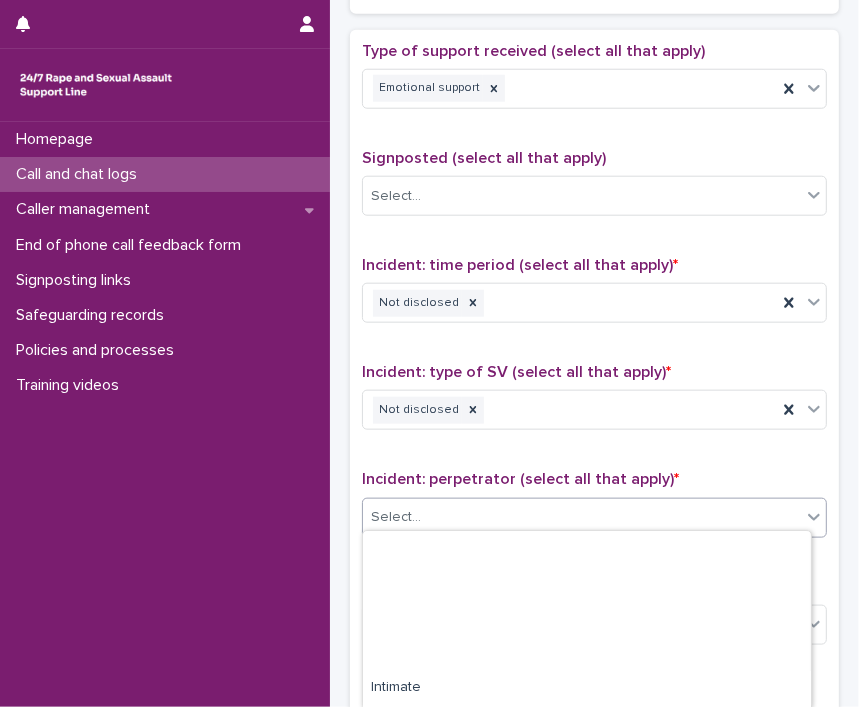 scroll, scrollTop: 207, scrollLeft: 0, axis: vertical 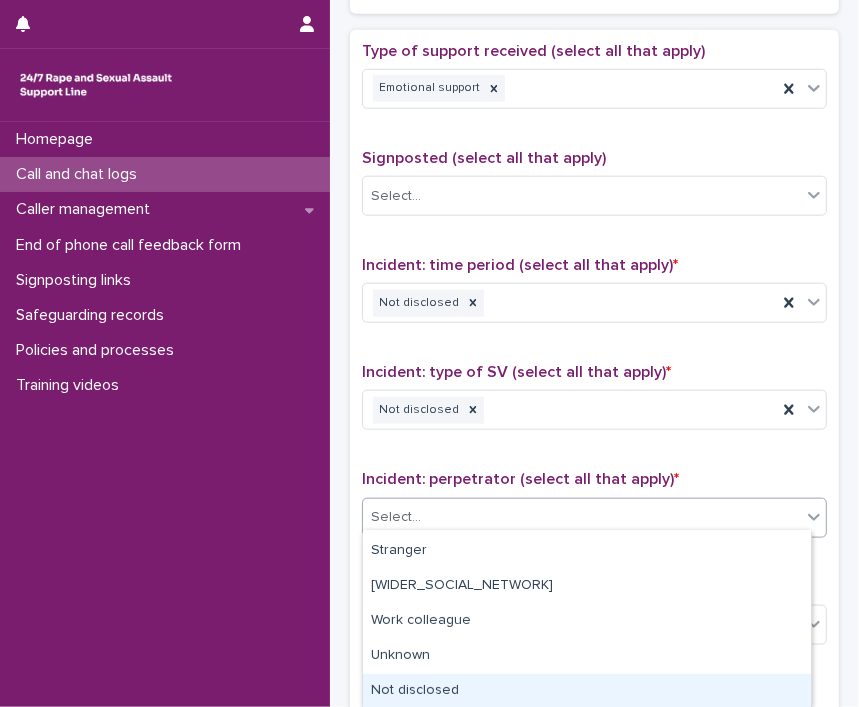 click on "Not disclosed" at bounding box center (587, 691) 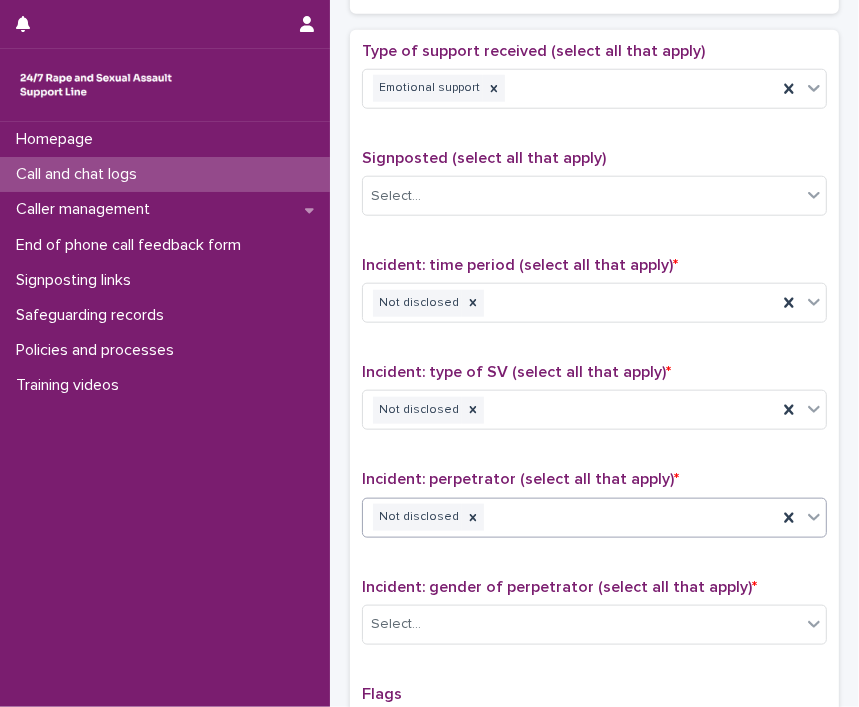 scroll, scrollTop: 1479, scrollLeft: 0, axis: vertical 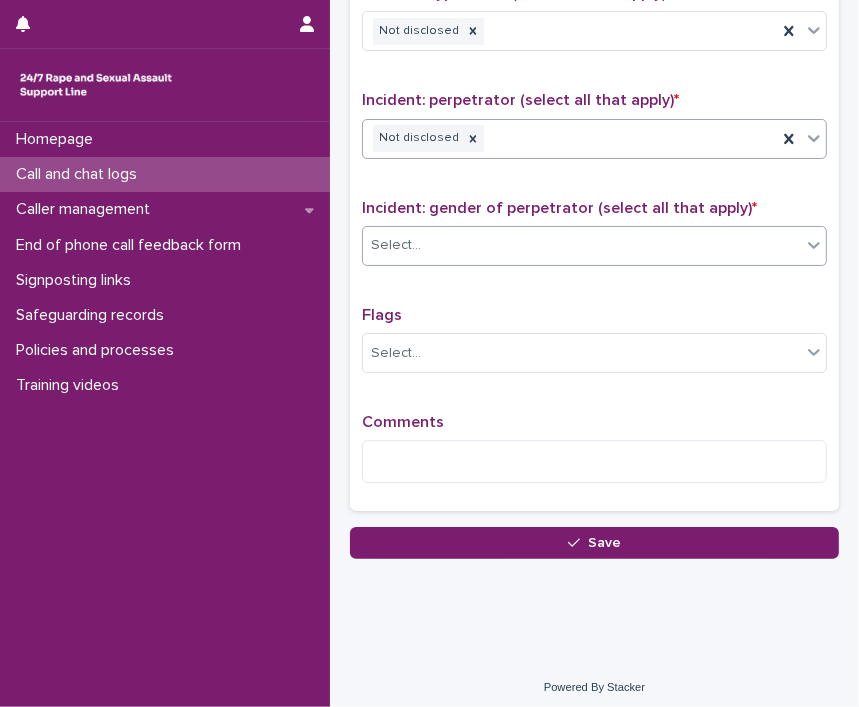 click on "Select..." at bounding box center (582, 245) 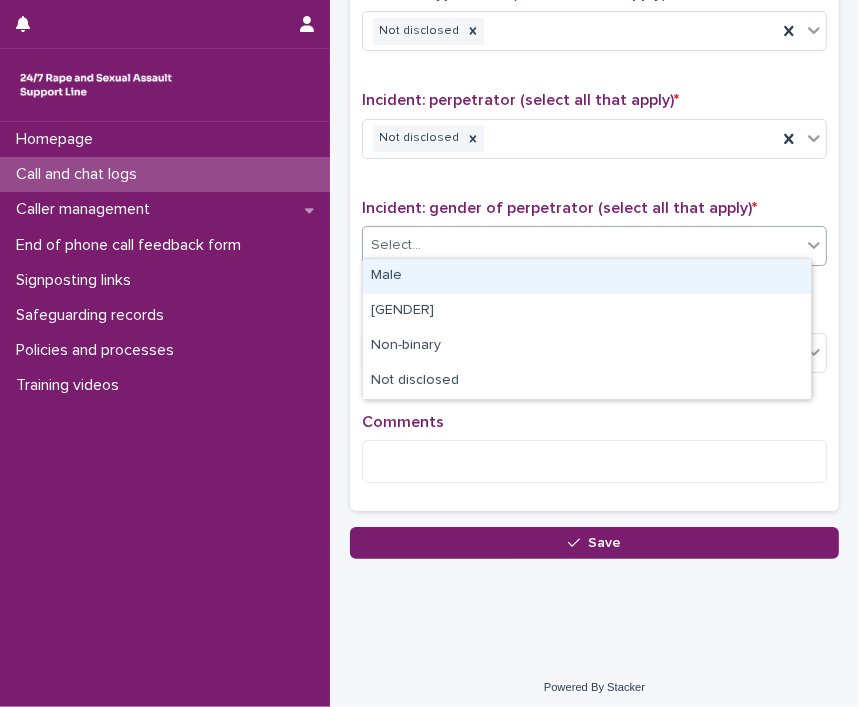 click on "Select..." at bounding box center (582, 245) 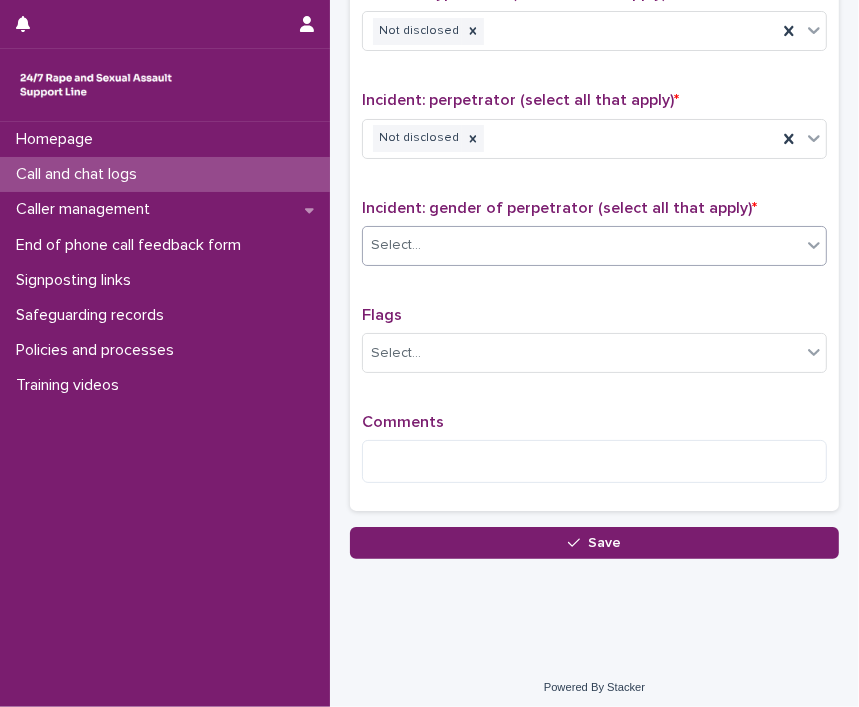 click on "Select..." at bounding box center [582, 245] 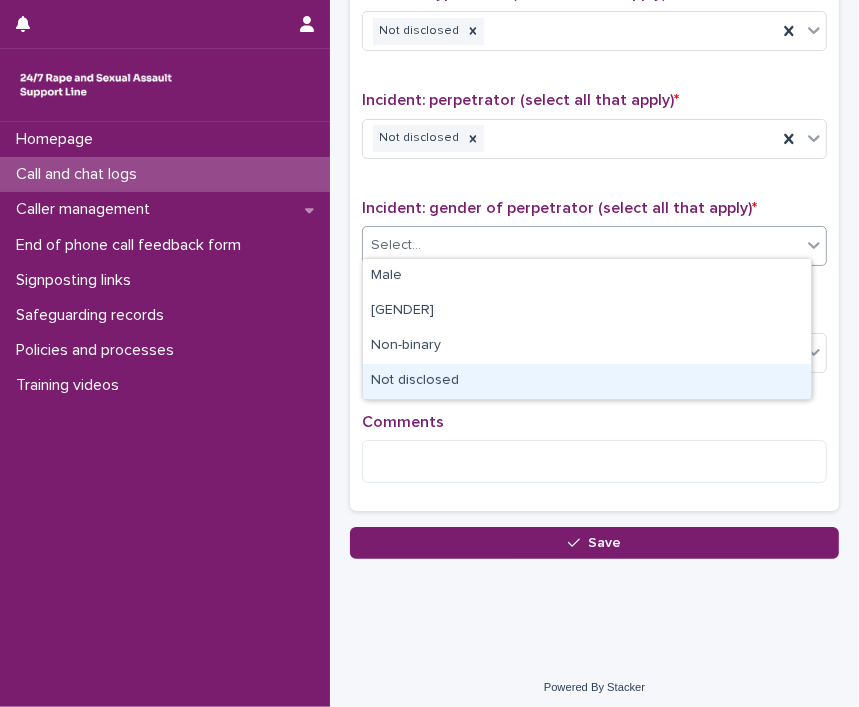 click on "Not disclosed" at bounding box center (587, 381) 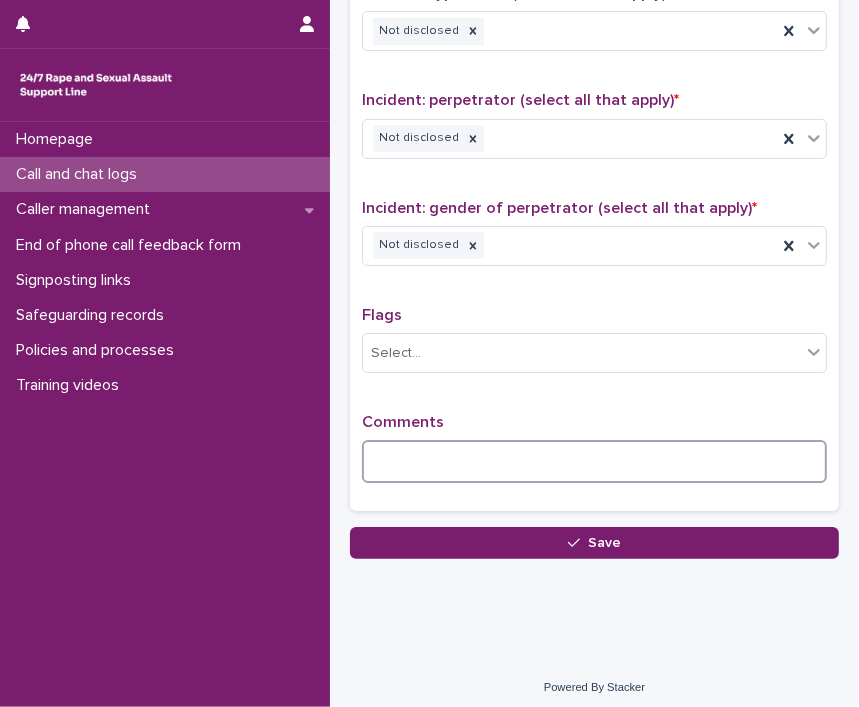 click at bounding box center (594, 461) 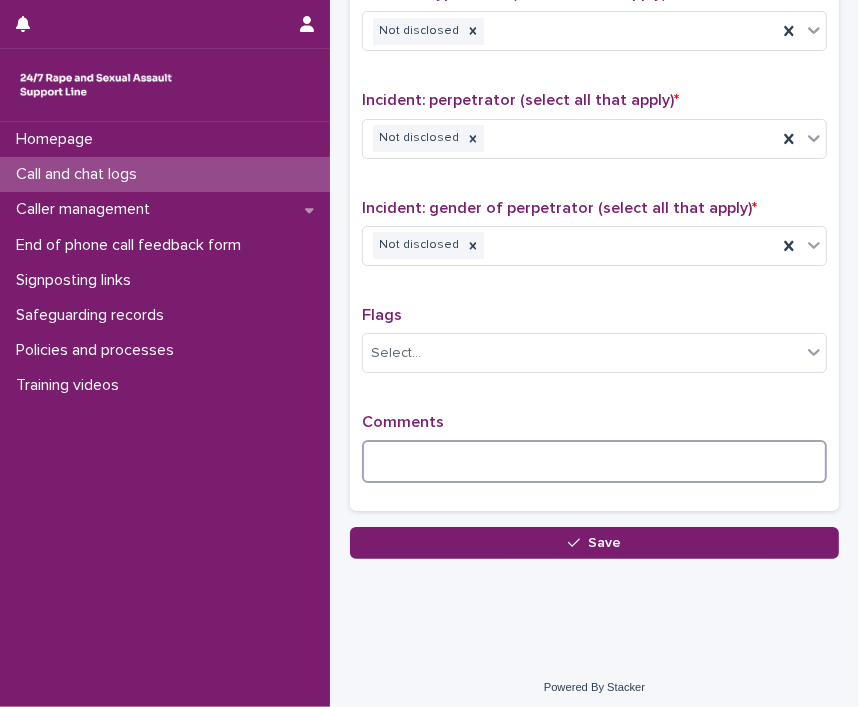 click at bounding box center (594, 461) 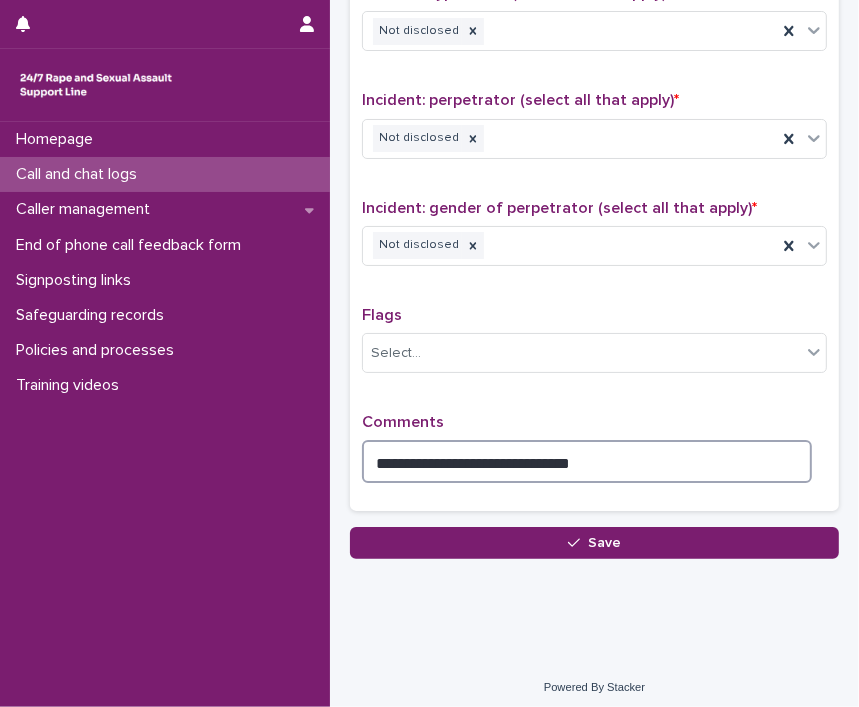 click on "**********" at bounding box center [587, 461] 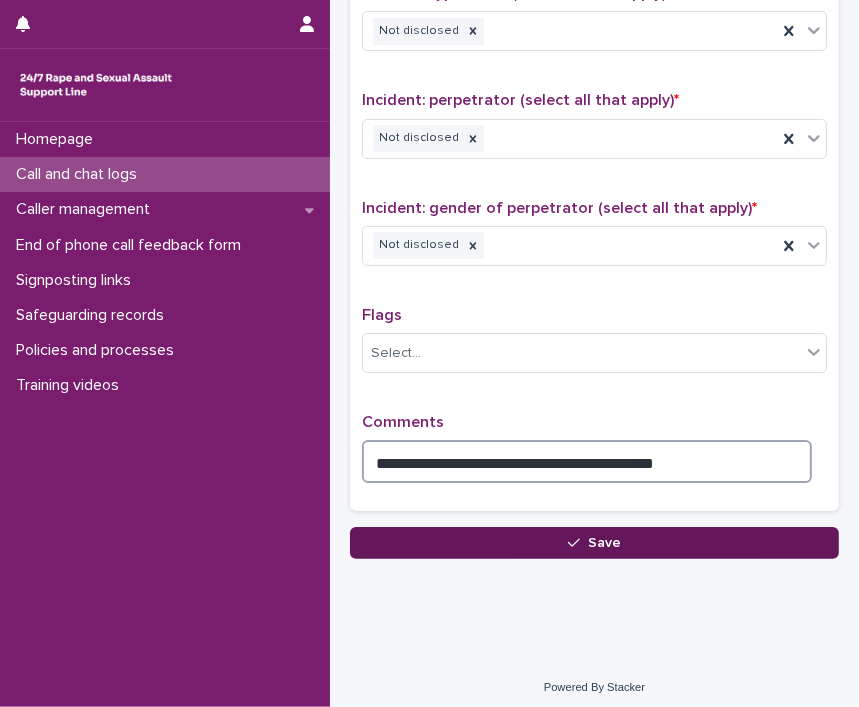 type on "**********" 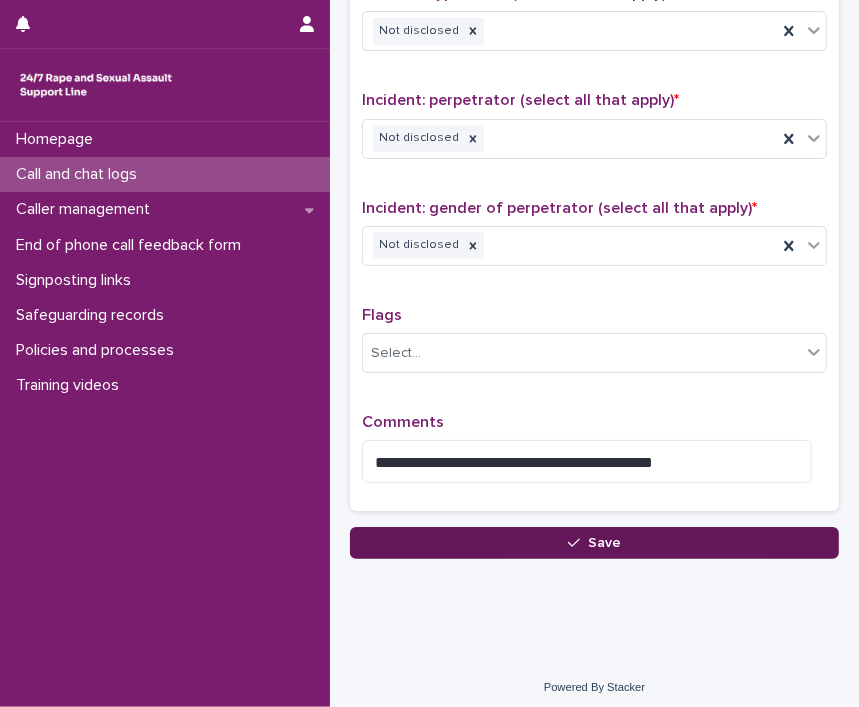 click on "Save" at bounding box center [604, 543] 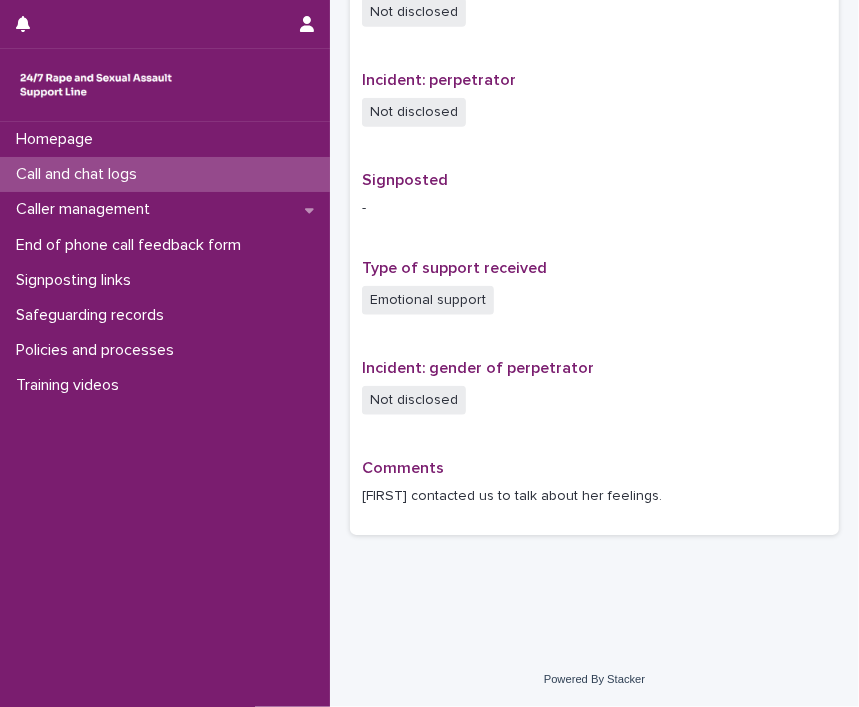 scroll, scrollTop: 0, scrollLeft: 0, axis: both 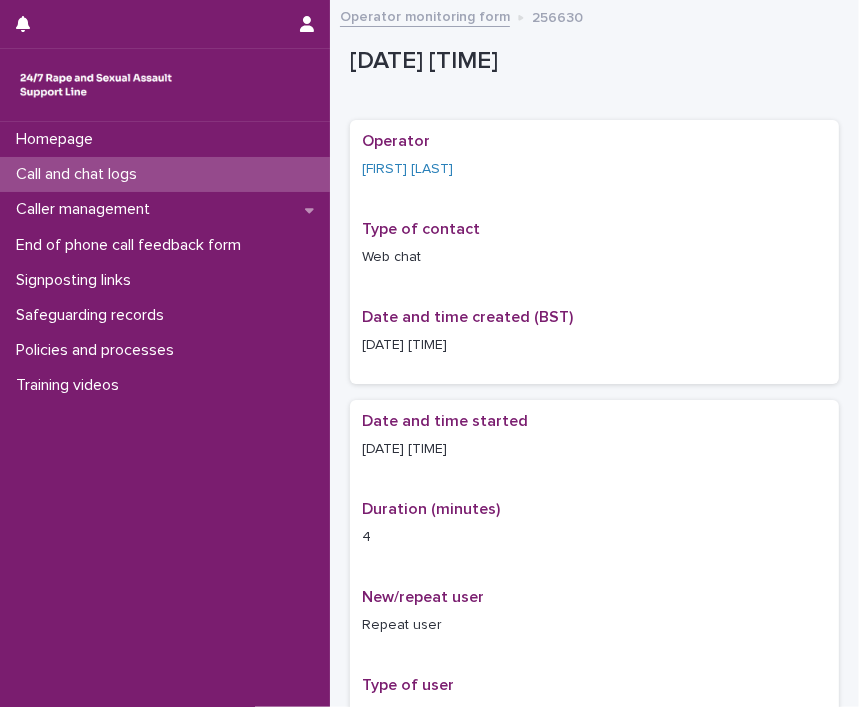 click on "Web chat" at bounding box center [594, 257] 